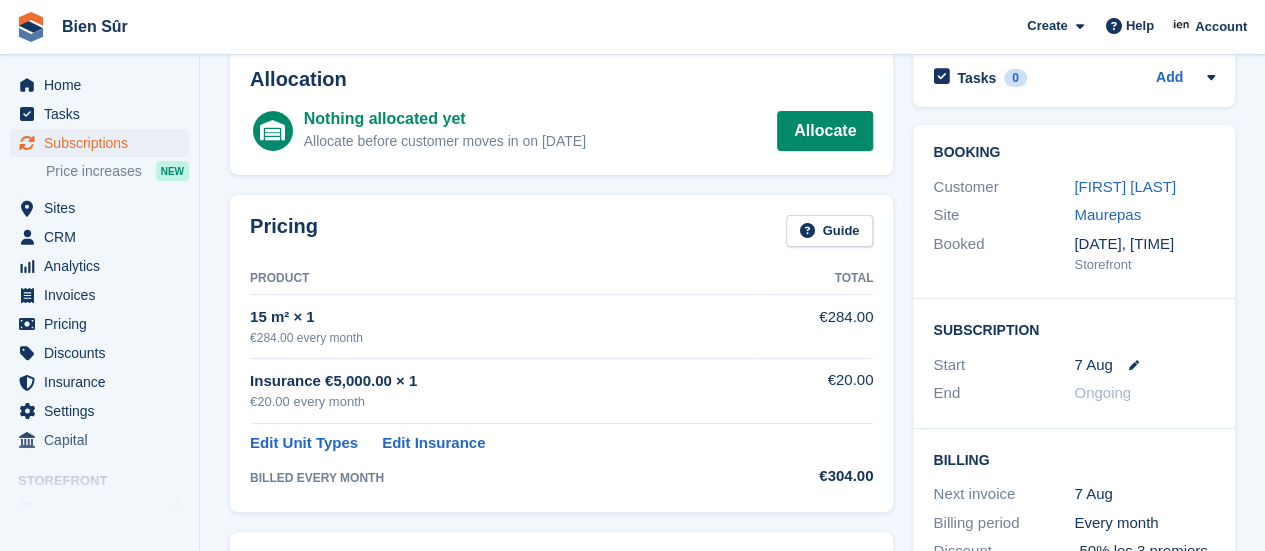 scroll, scrollTop: 200, scrollLeft: 0, axis: vertical 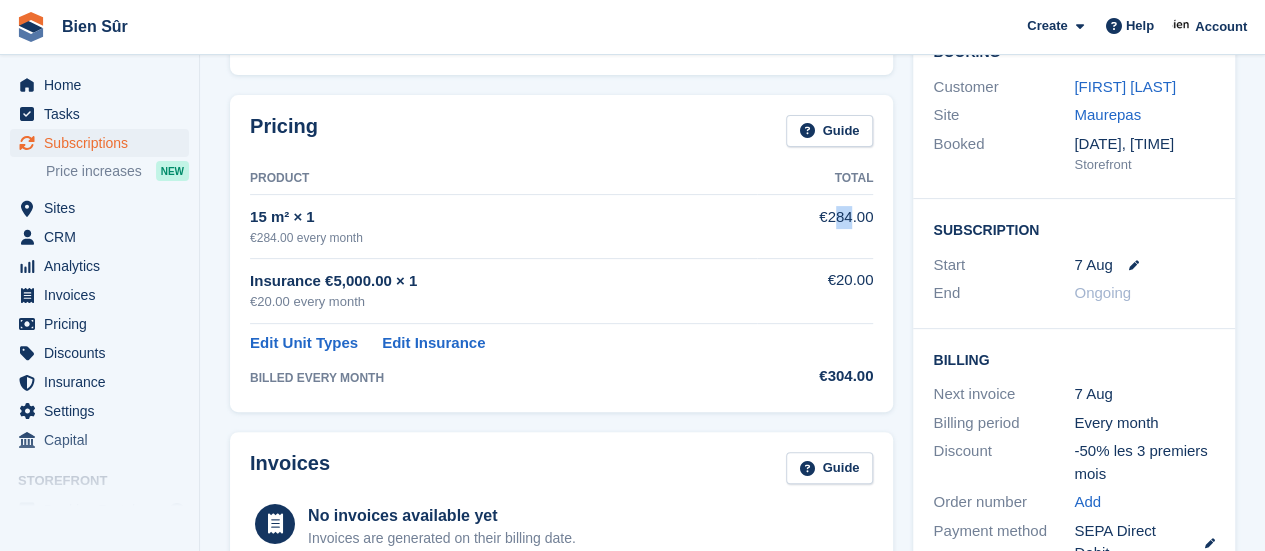 drag, startPoint x: 834, startPoint y: 213, endPoint x: 853, endPoint y: 213, distance: 19 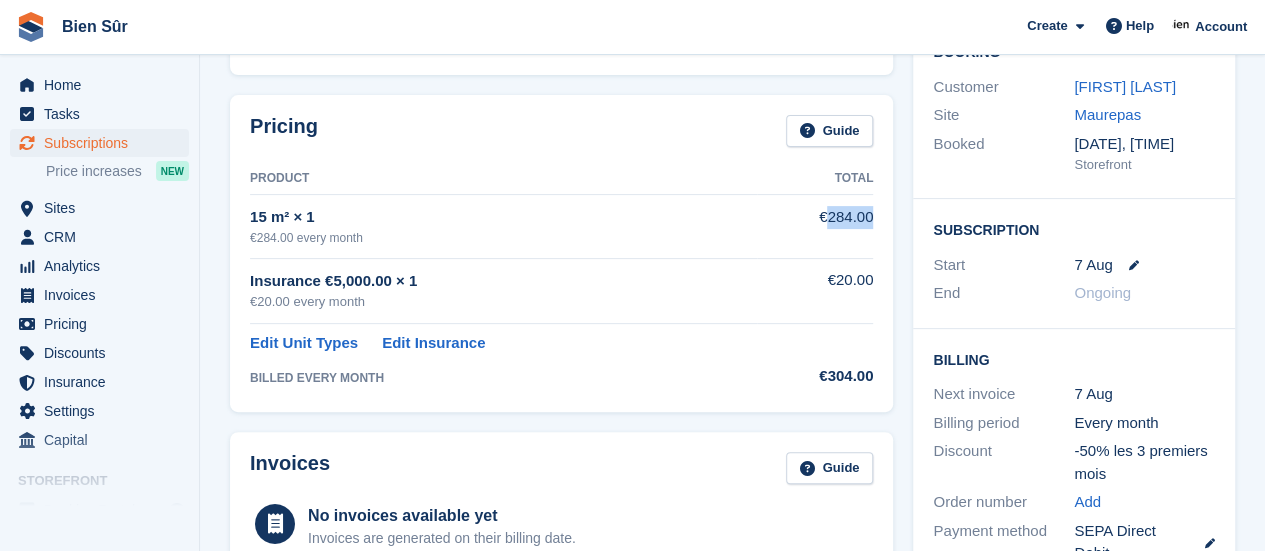 drag, startPoint x: 853, startPoint y: 213, endPoint x: 839, endPoint y: 213, distance: 14 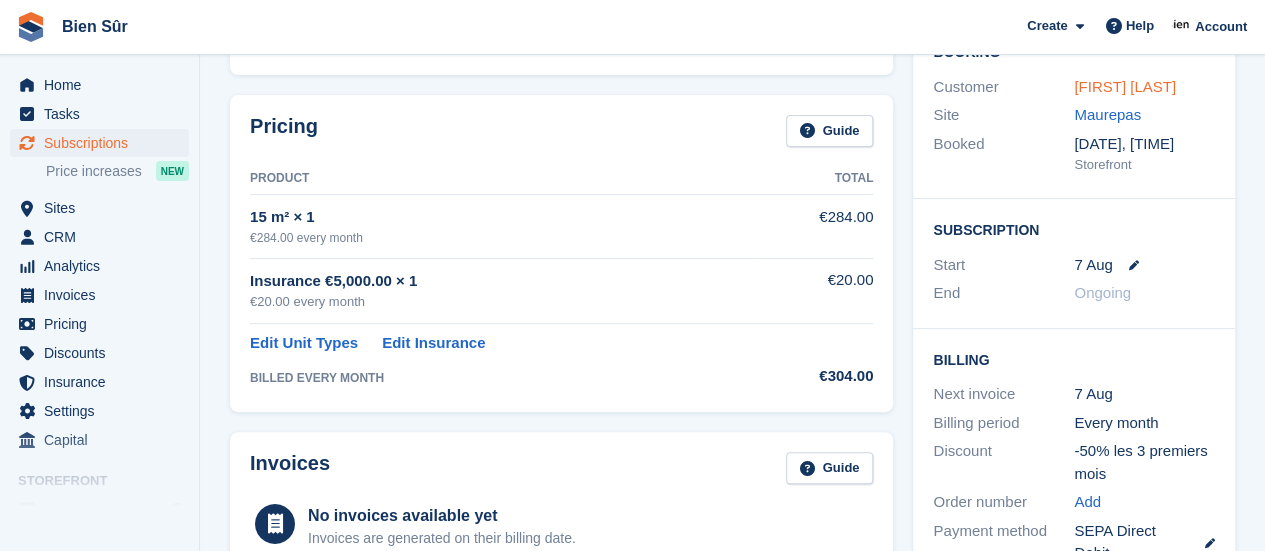 click on "Stéphane Duboc" at bounding box center [1125, 86] 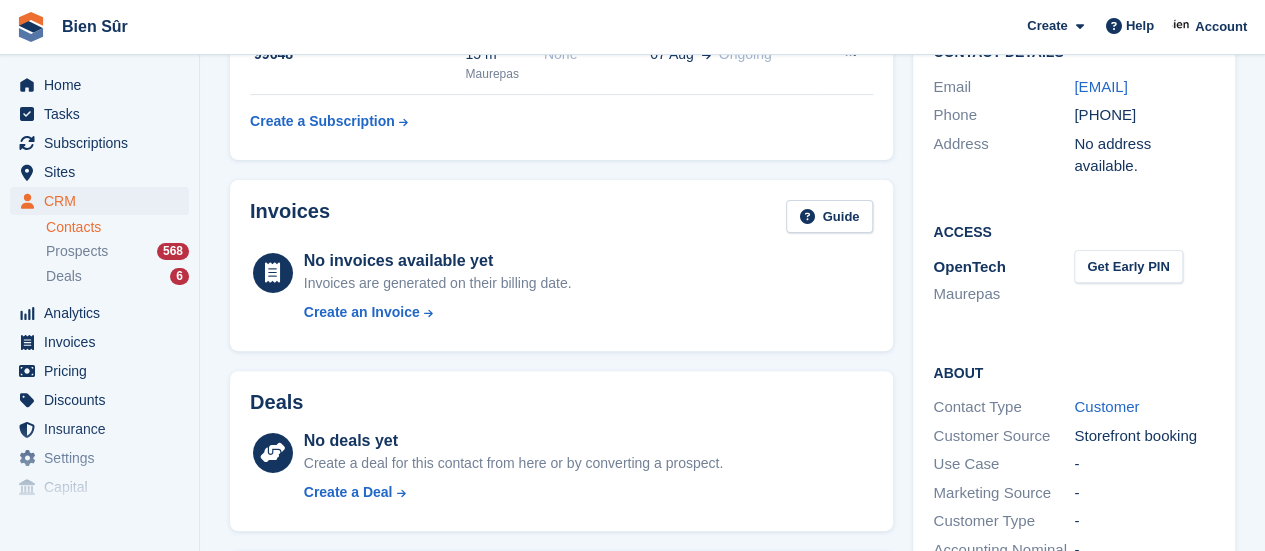 scroll, scrollTop: 0, scrollLeft: 0, axis: both 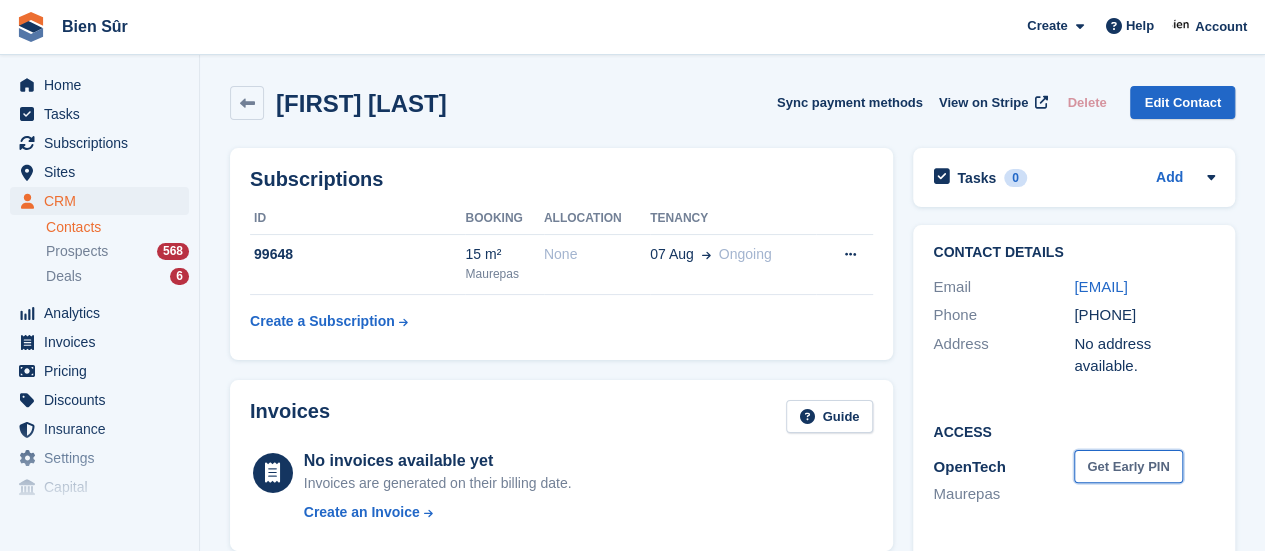 click on "Get Early PIN" at bounding box center [1128, 466] 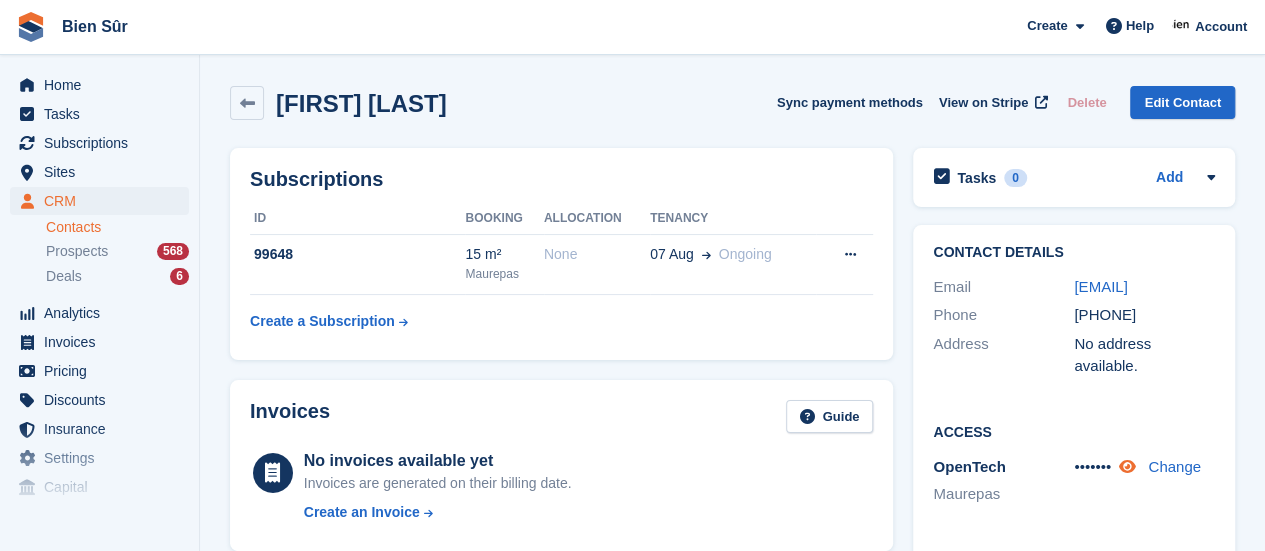 click at bounding box center (1127, 466) 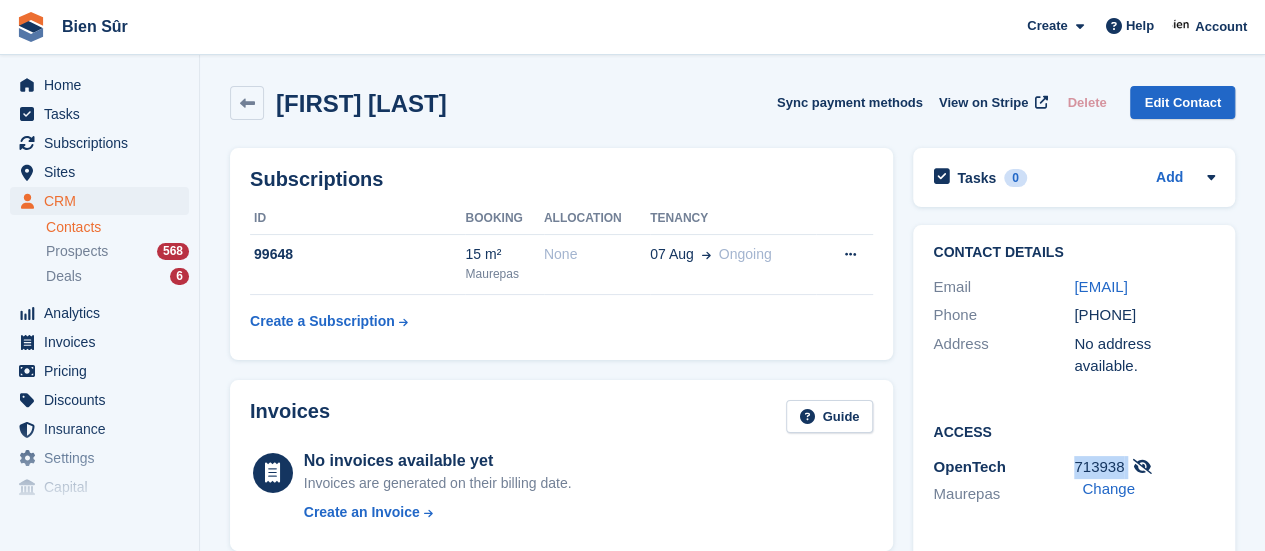 drag, startPoint x: 1128, startPoint y: 465, endPoint x: 1076, endPoint y: 465, distance: 52 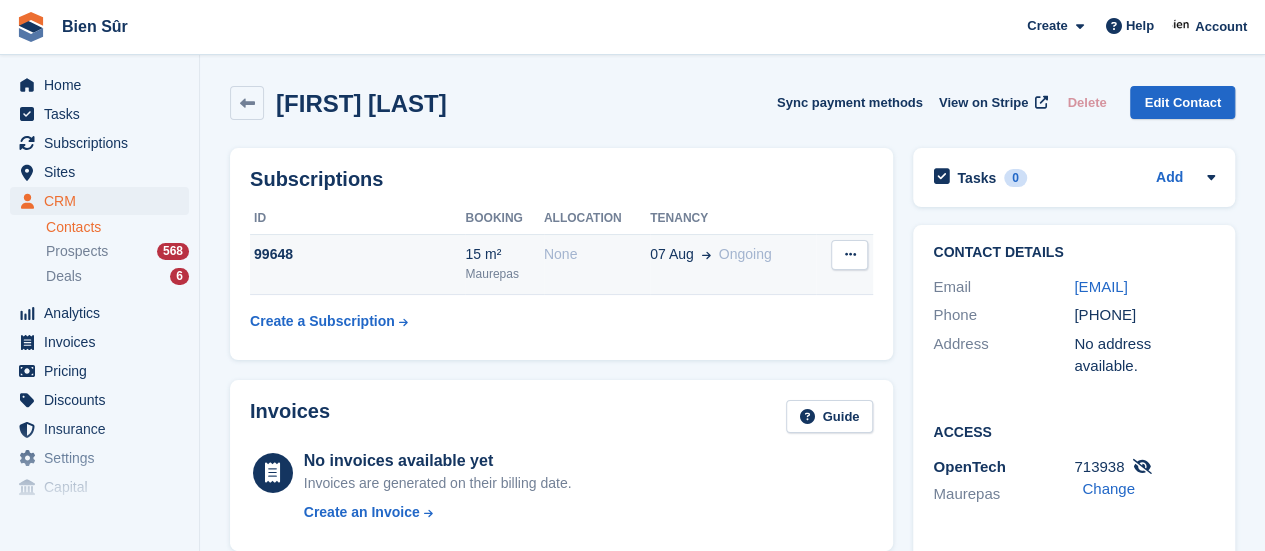 click on "07 Aug" at bounding box center [672, 254] 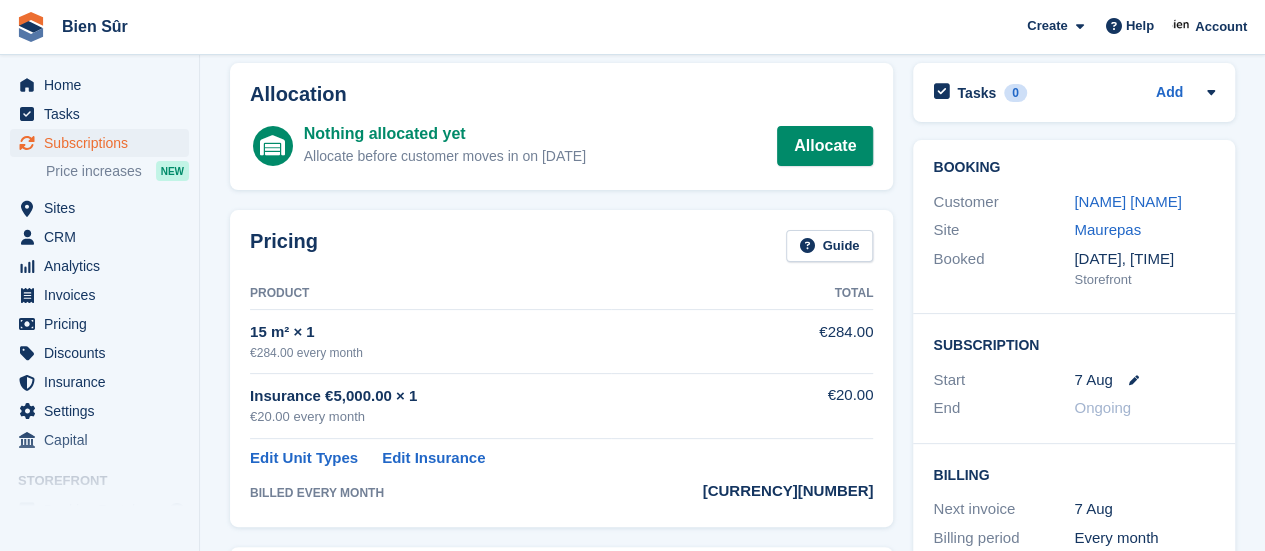 scroll, scrollTop: 0, scrollLeft: 0, axis: both 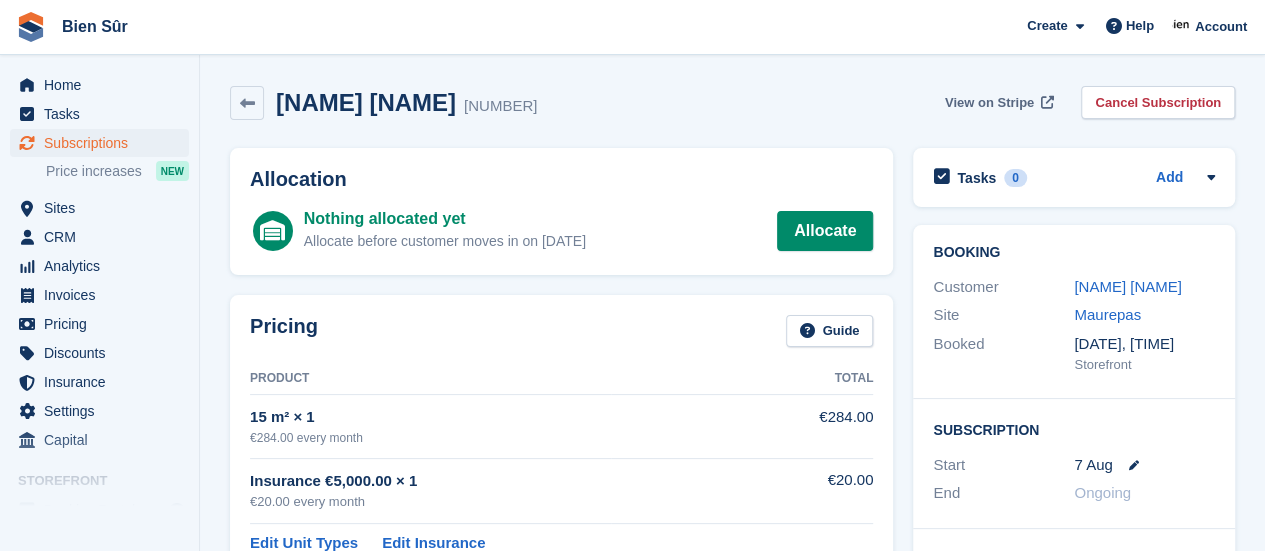 click on "View on Stripe" at bounding box center [989, 103] 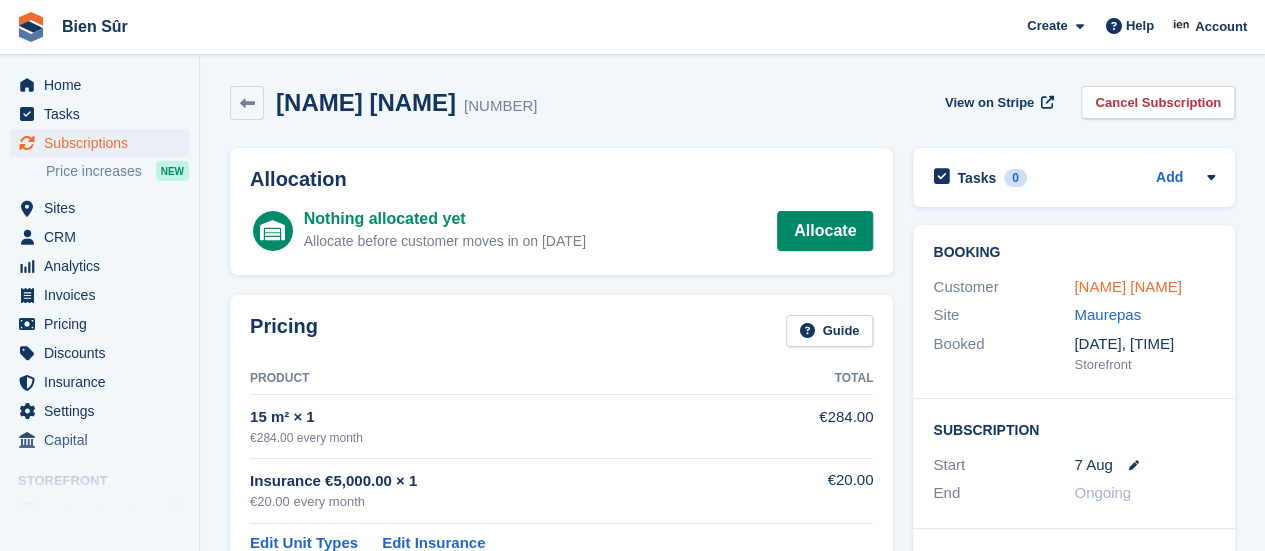 click on "[FIRST] [LAST]" at bounding box center (1128, 286) 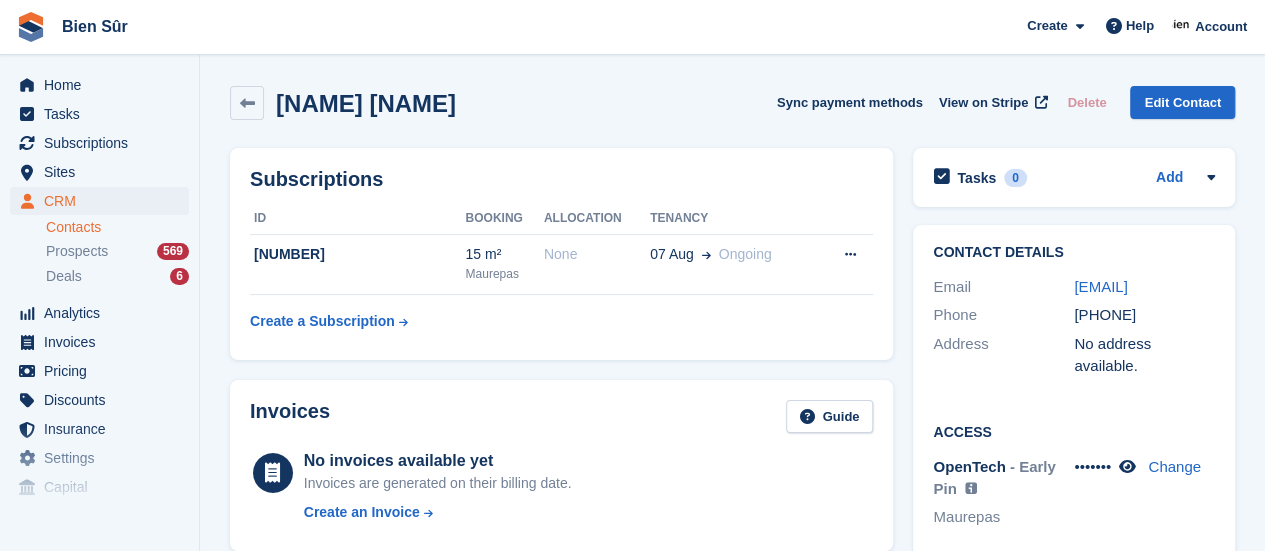 drag, startPoint x: 1129, startPoint y: 309, endPoint x: 1046, endPoint y: 283, distance: 86.977005 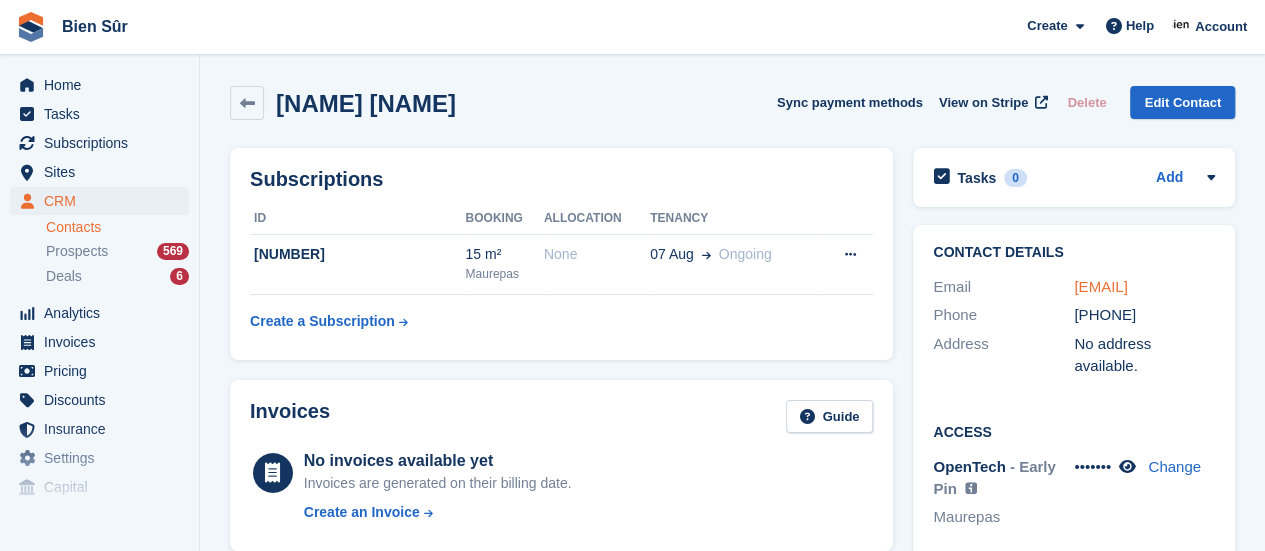copy on "sduboc@outlook.com" 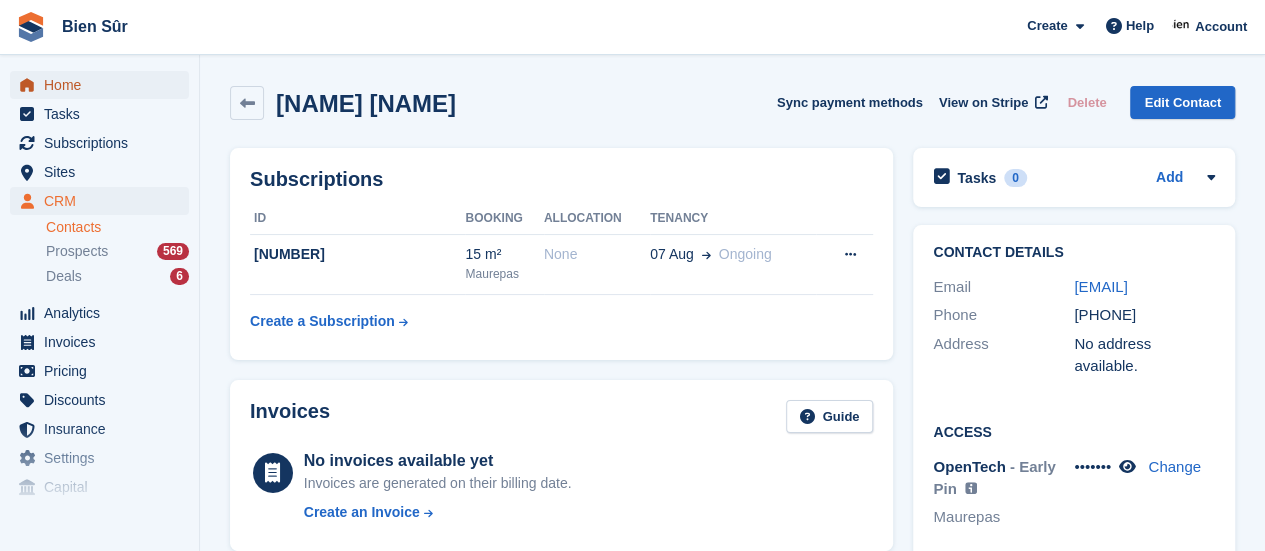 click on "Home" at bounding box center [104, 85] 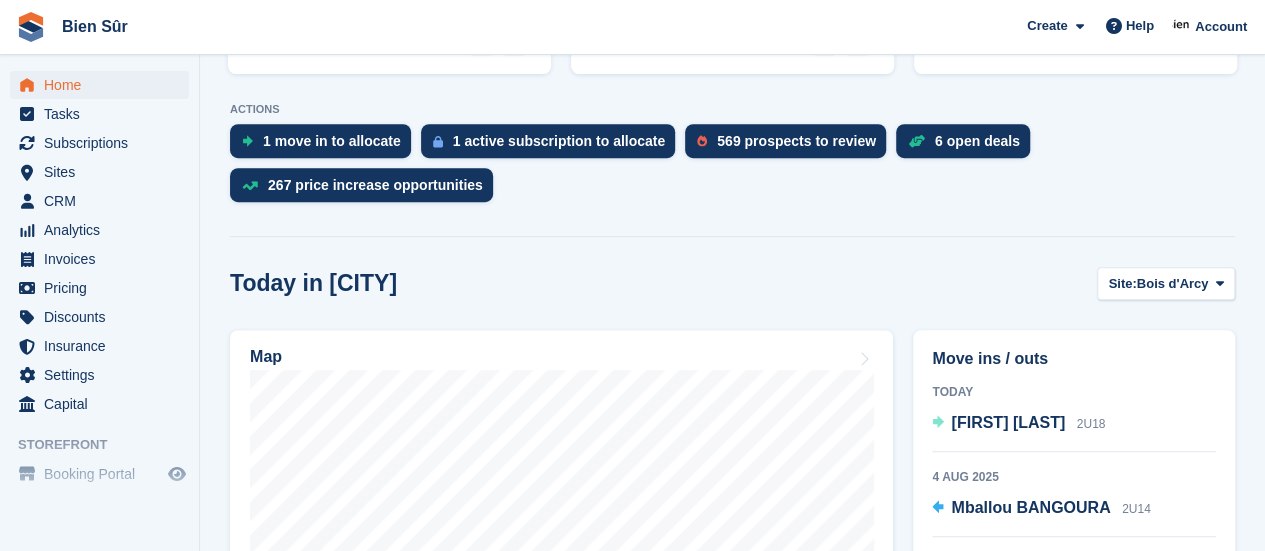 scroll, scrollTop: 600, scrollLeft: 0, axis: vertical 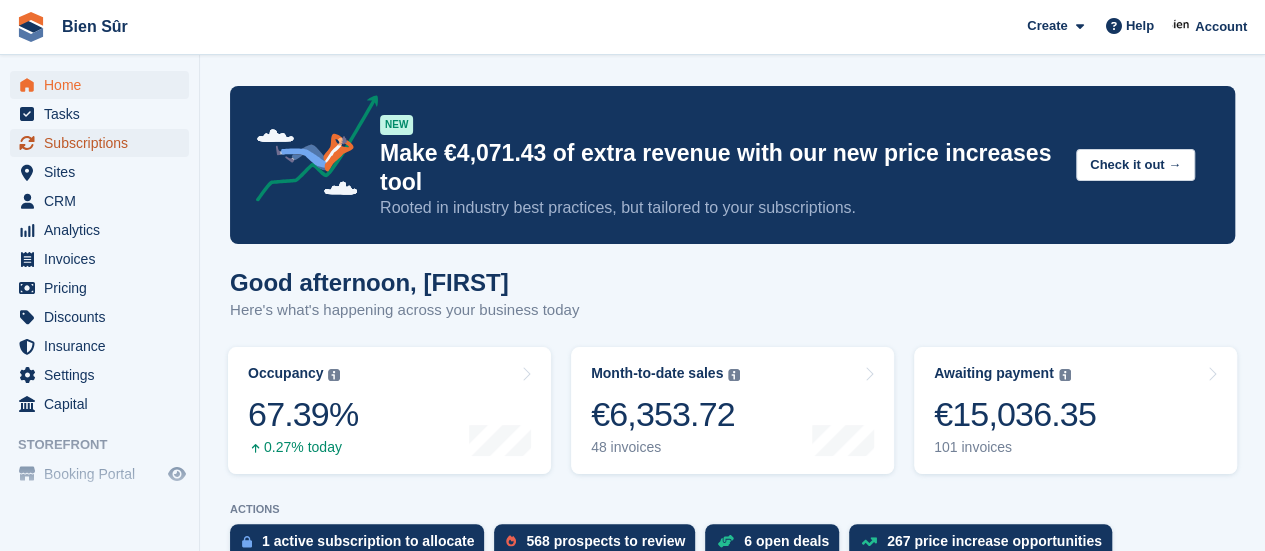 click on "Subscriptions" at bounding box center (104, 143) 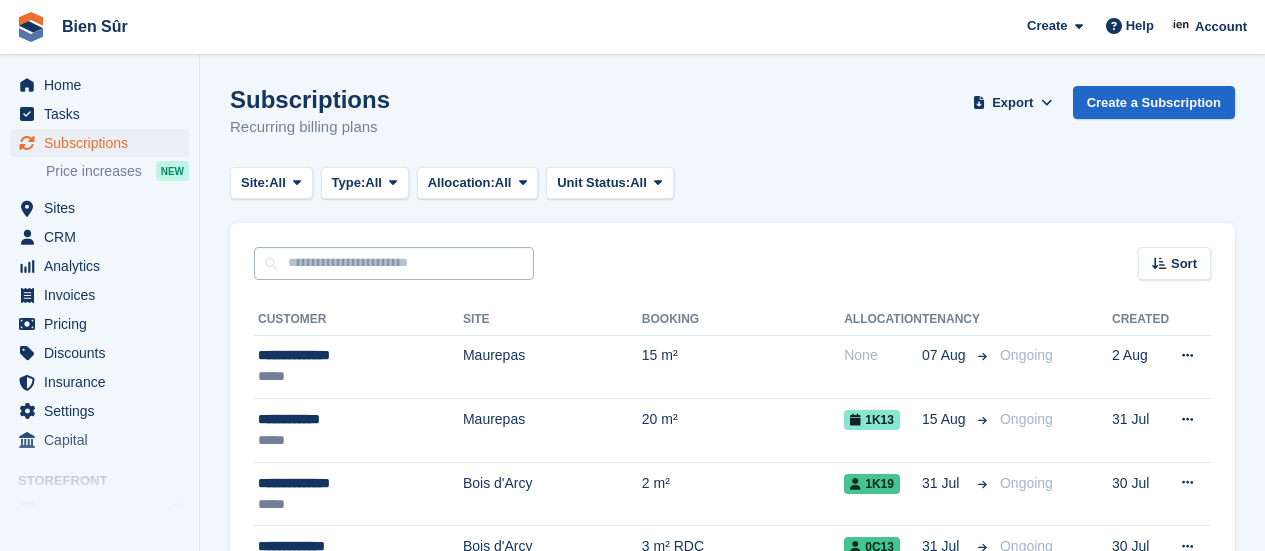 scroll, scrollTop: 0, scrollLeft: 0, axis: both 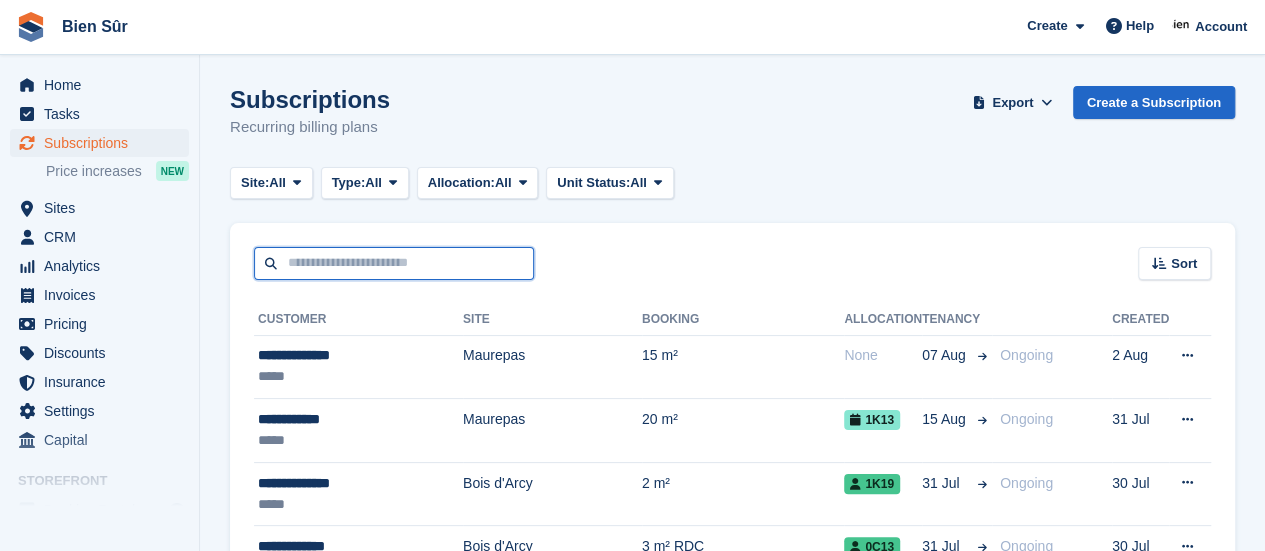 click at bounding box center [394, 263] 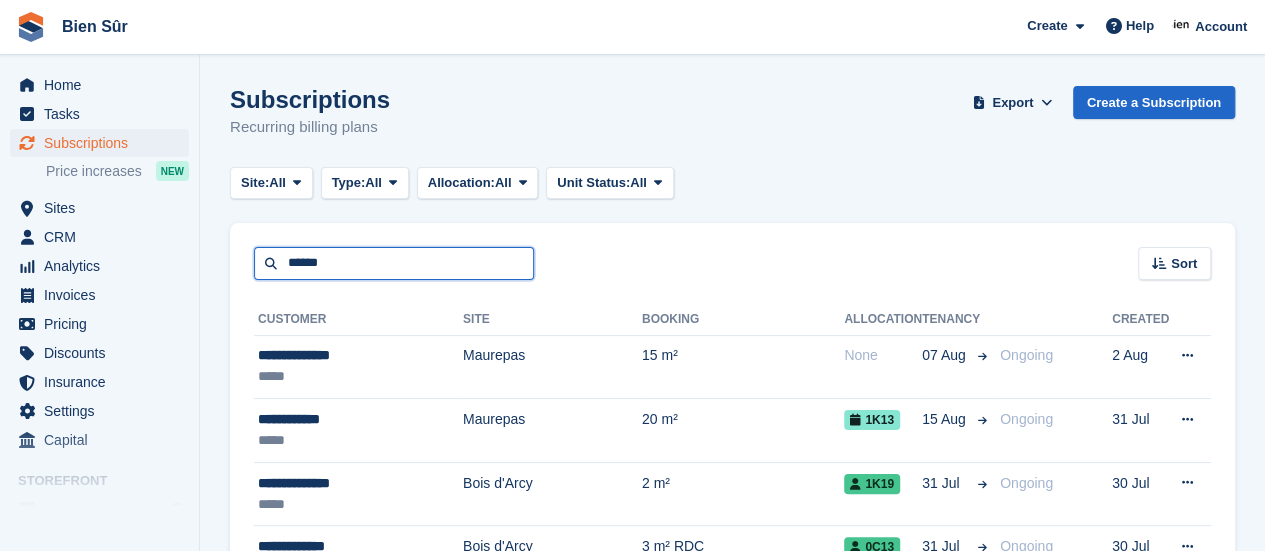 type on "******" 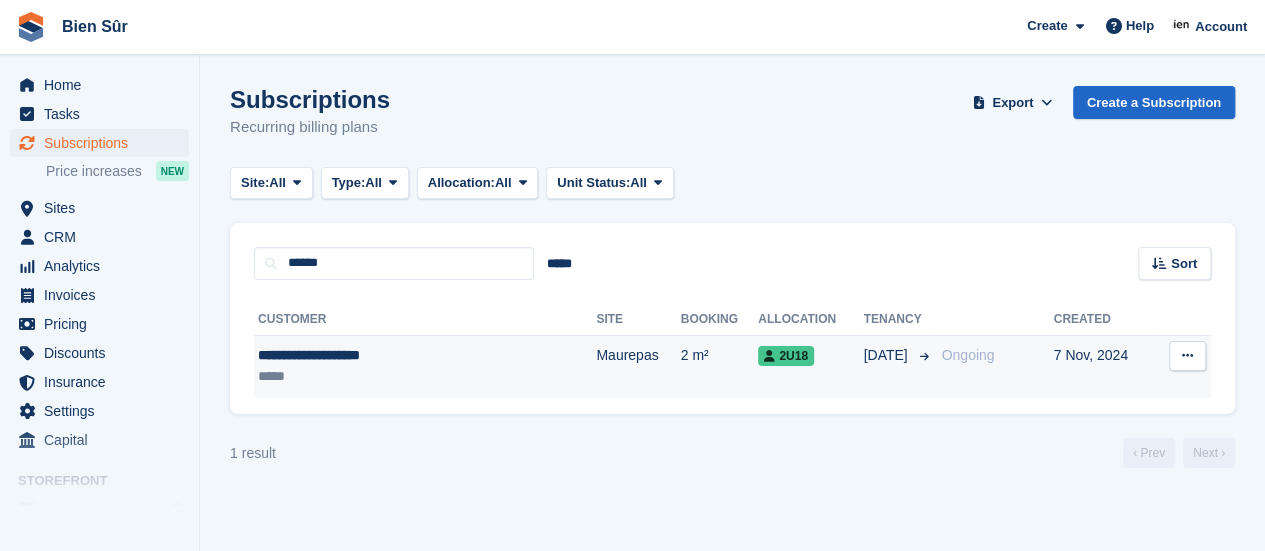 click on "*****" at bounding box center (382, 376) 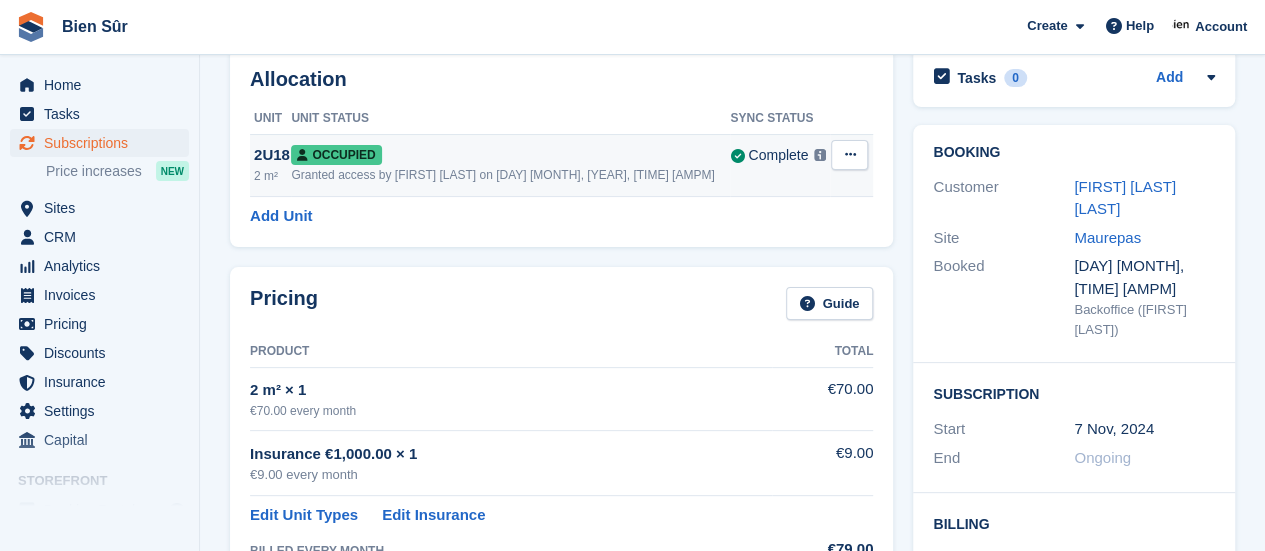 scroll, scrollTop: 0, scrollLeft: 0, axis: both 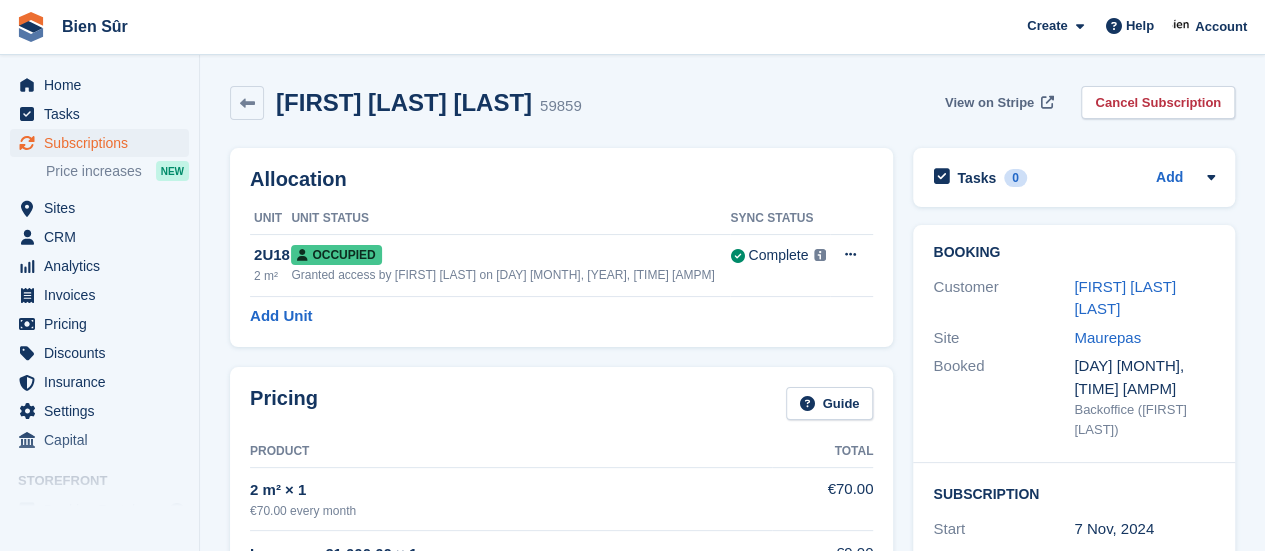 click on "View on Stripe" at bounding box center (989, 103) 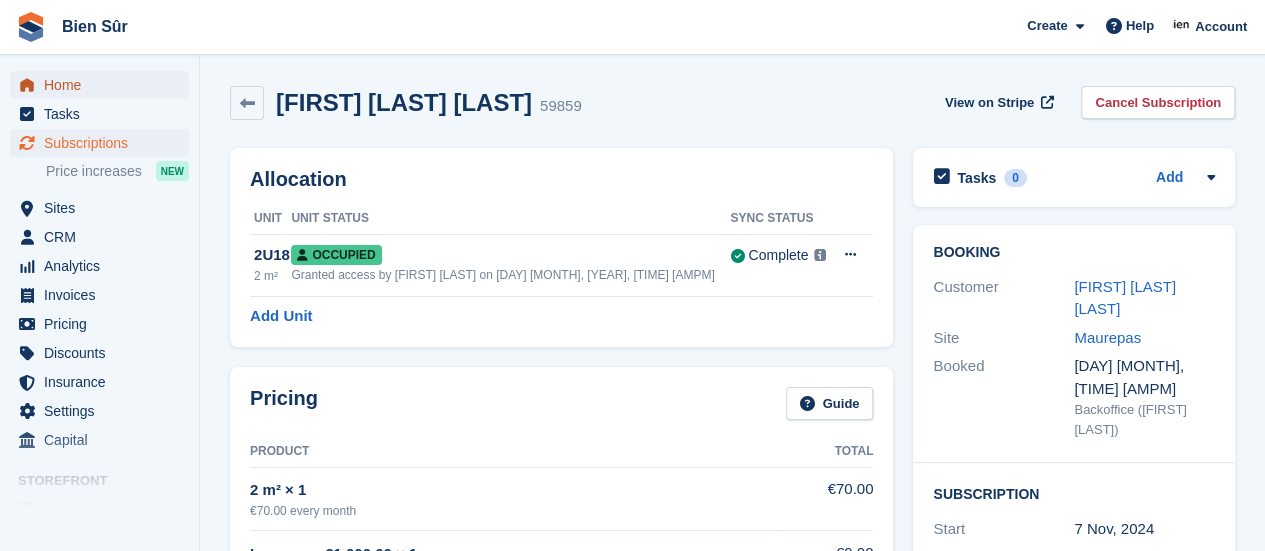 click on "Home" at bounding box center [104, 85] 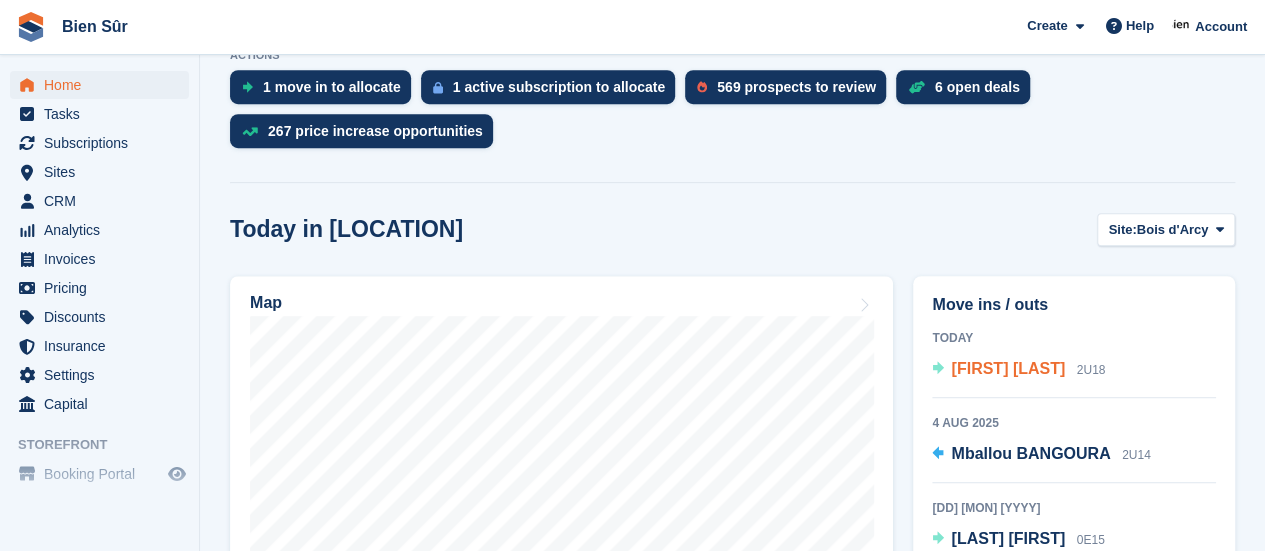 scroll, scrollTop: 500, scrollLeft: 0, axis: vertical 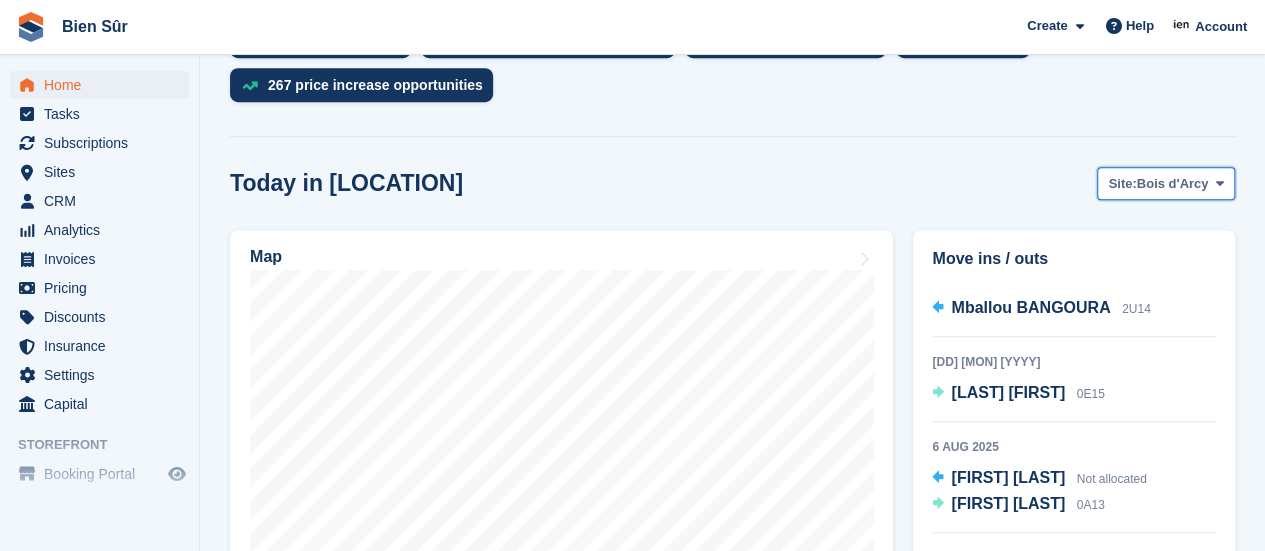 click on "Site:
Bois d'Arcy" at bounding box center [1166, 183] 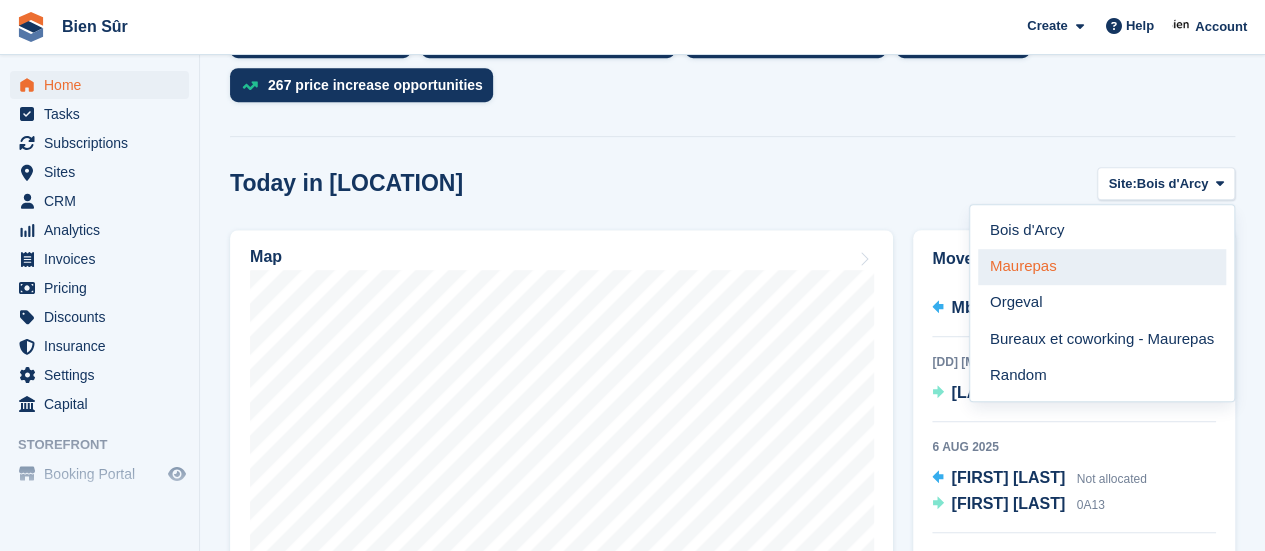 click on "Maurepas" at bounding box center [1102, 267] 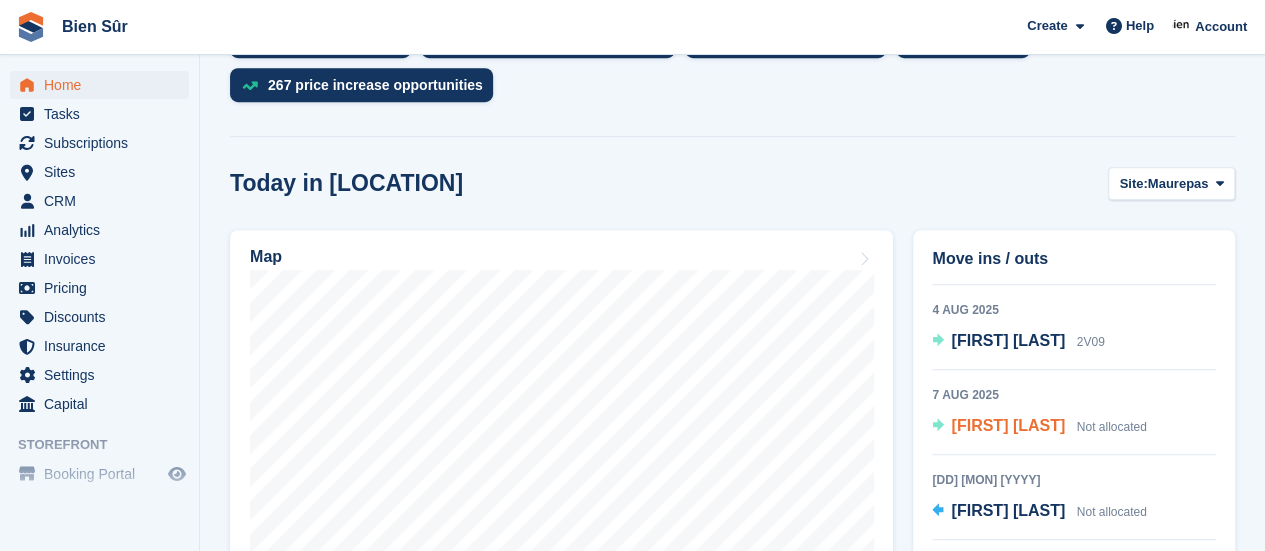 scroll, scrollTop: 100, scrollLeft: 0, axis: vertical 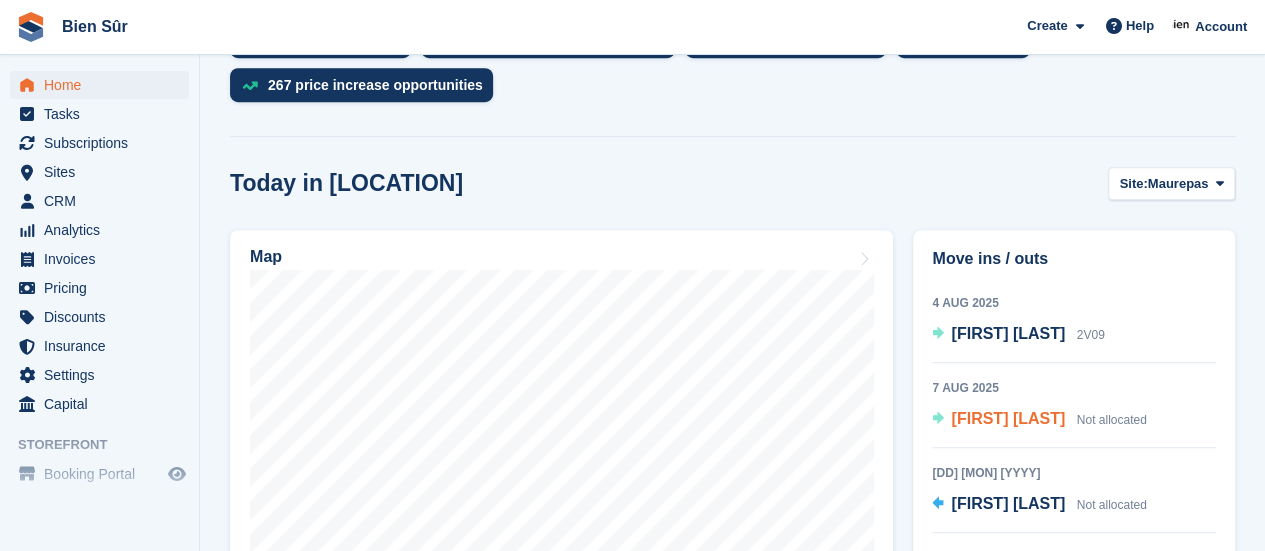 click on "[FIRST] [LAST]" at bounding box center [1008, 418] 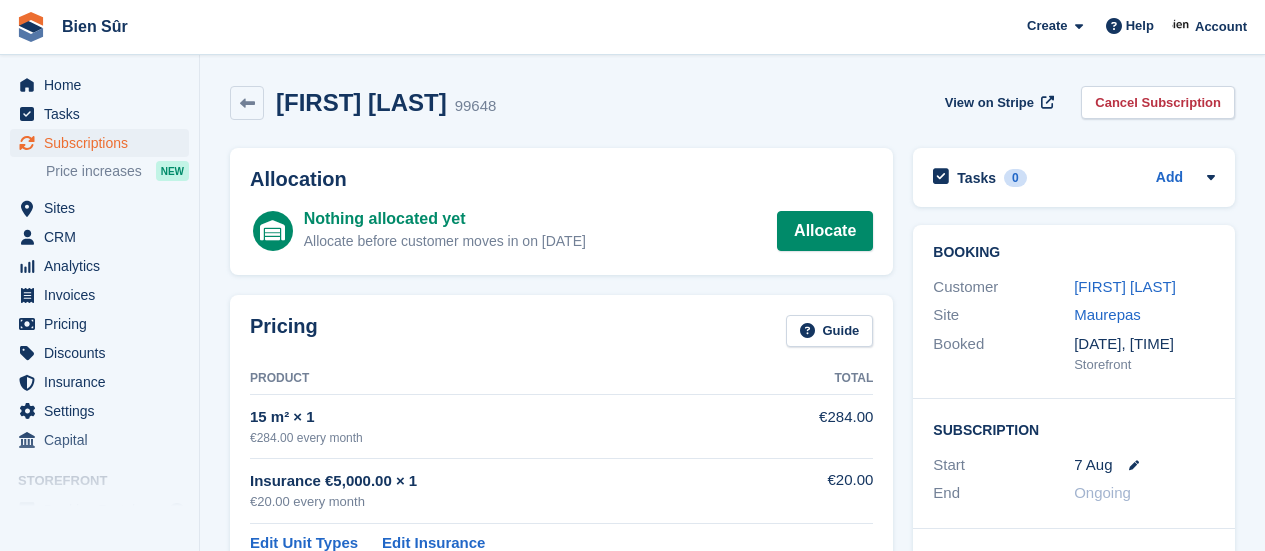 scroll, scrollTop: 0, scrollLeft: 0, axis: both 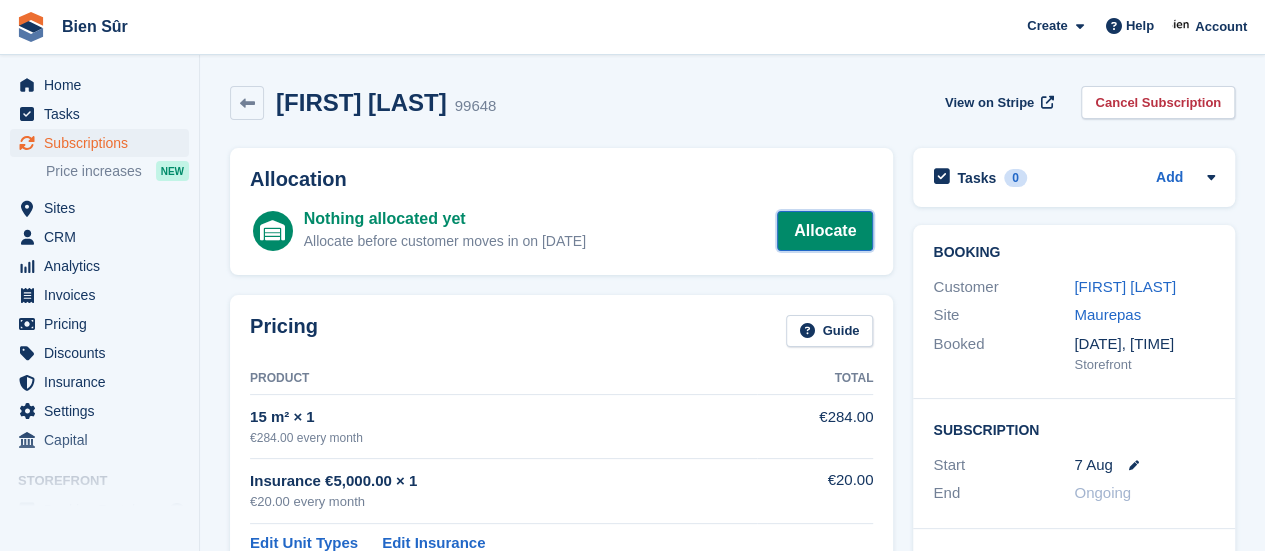 click on "Allocate" at bounding box center [825, 231] 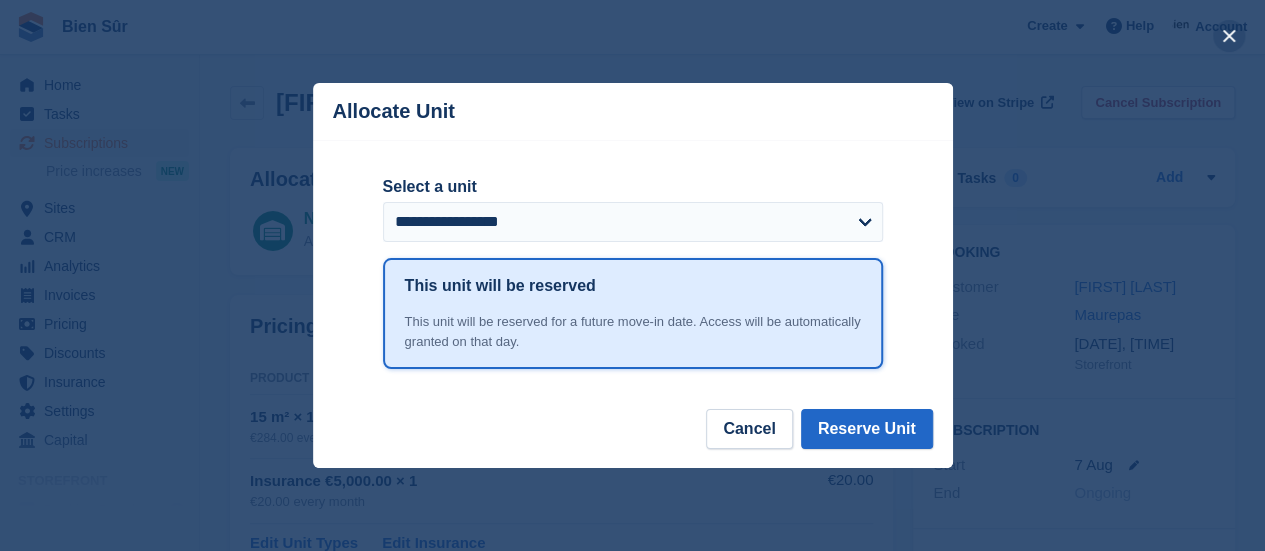 click at bounding box center (1229, 36) 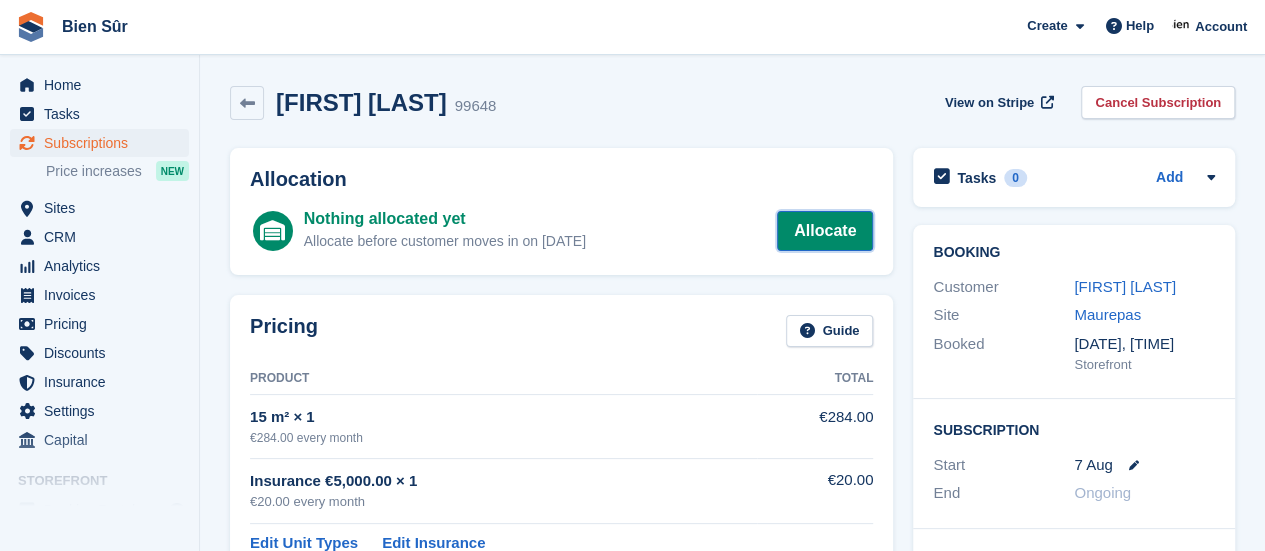 click on "Allocate" at bounding box center [825, 231] 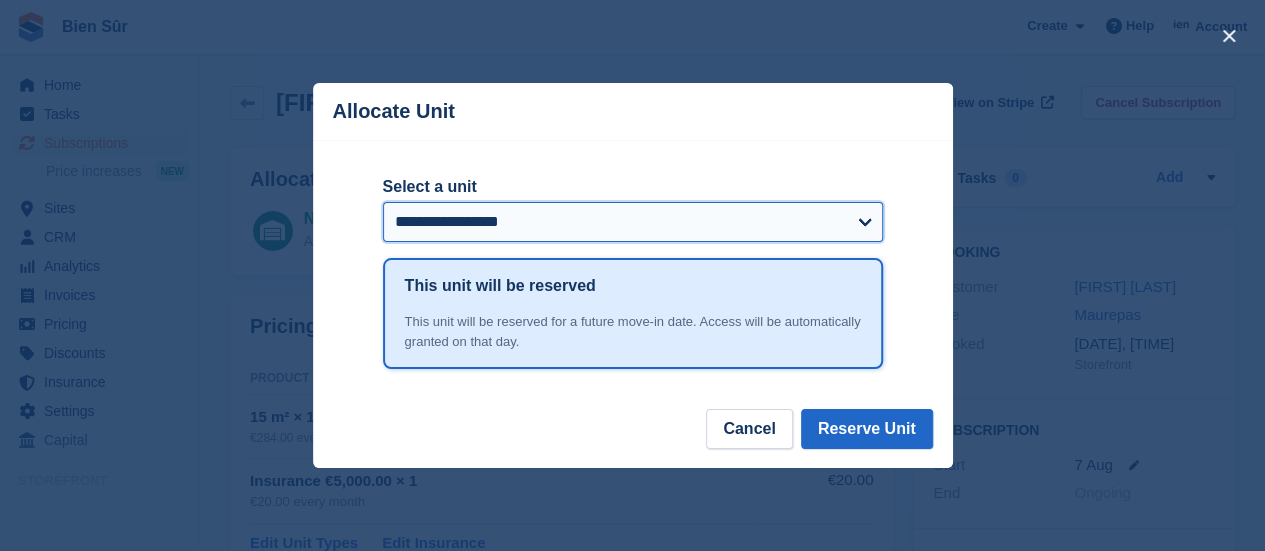 click on "**********" at bounding box center (633, 222) 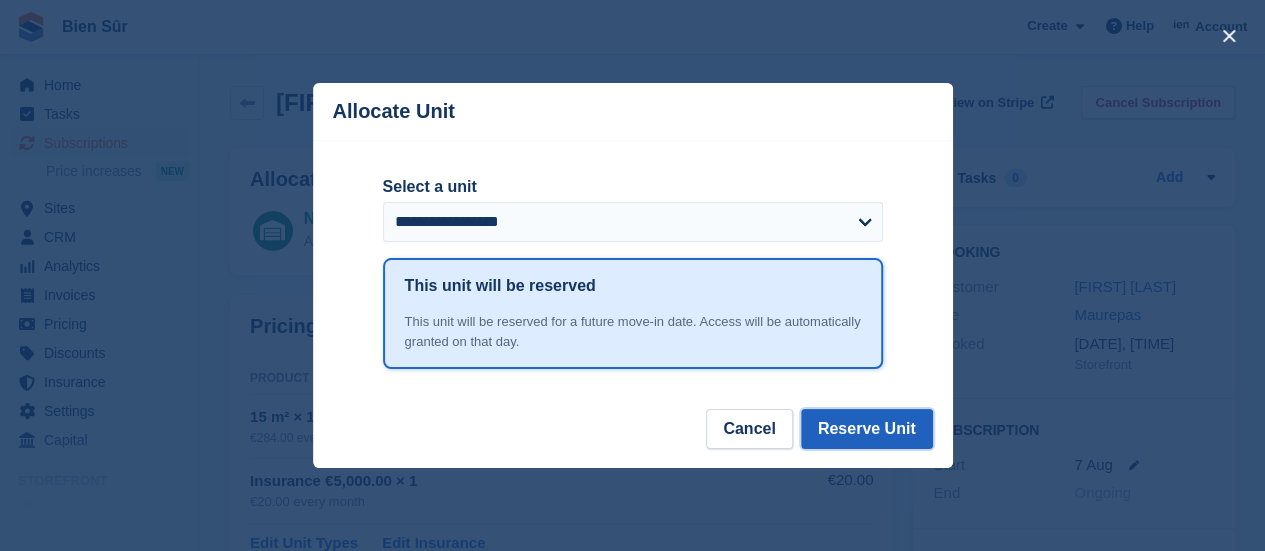 click on "Reserve Unit" at bounding box center [867, 429] 